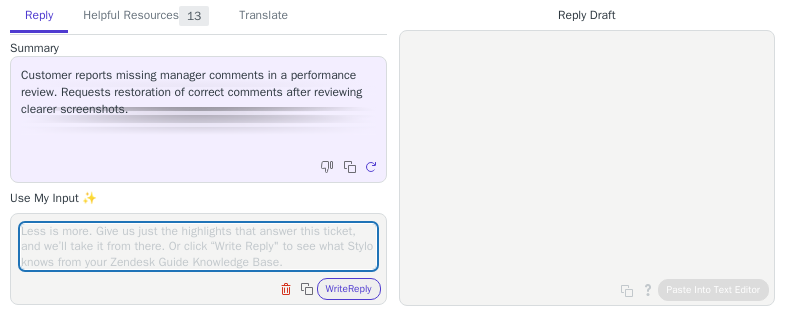 scroll, scrollTop: 0, scrollLeft: 0, axis: both 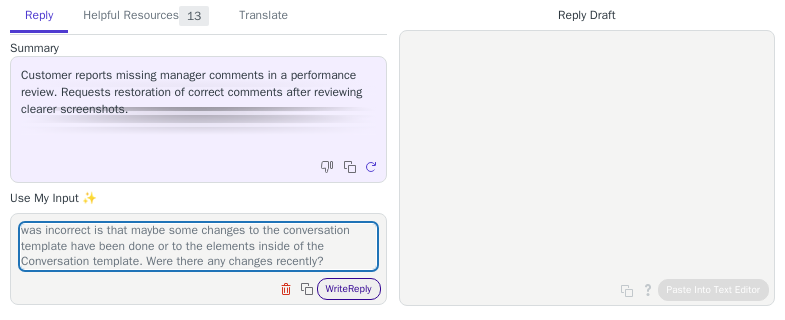 type on "Hello [FIRST],
Manager comment have been restored. Please check now if everything is displayed correctly.
The reason why comment for the "Manager comments" section was incorrect is that maybe some changes to the conversation template have been done or to the elements inside of the Conversation template. Were there any changes recently?" 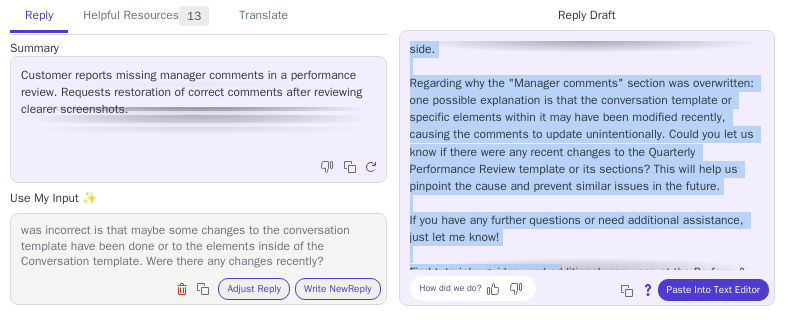 scroll, scrollTop: 148, scrollLeft: 0, axis: vertical 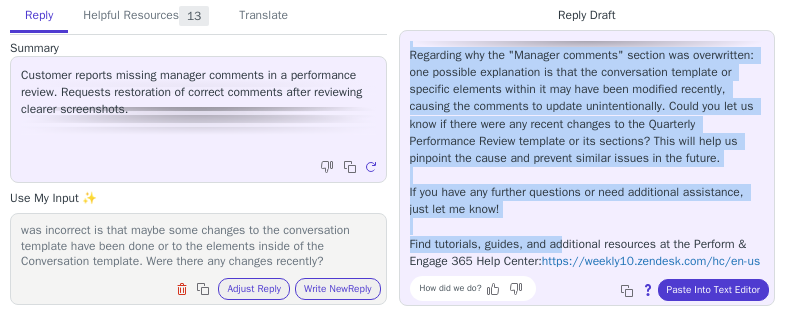 drag, startPoint x: 408, startPoint y: 44, endPoint x: 574, endPoint y: 196, distance: 225.07776 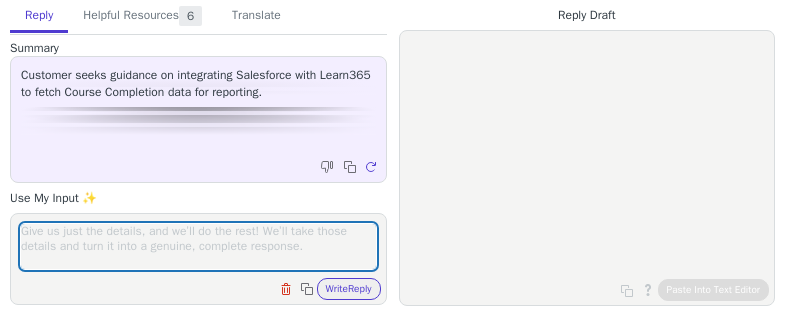 scroll, scrollTop: 0, scrollLeft: 0, axis: both 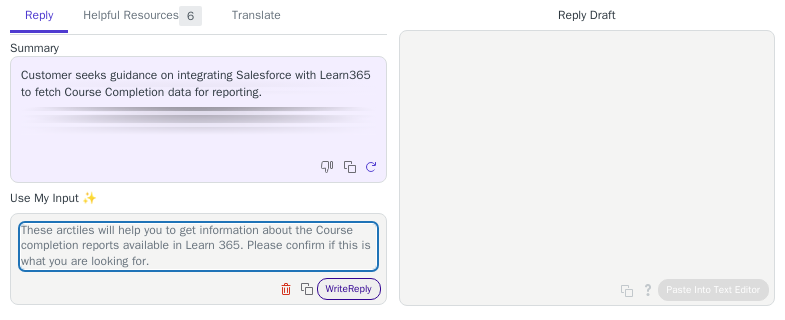 type on "These arctiles will help you to get information about the Course completion reports available in Learn 365. Please confirm if this is what you are looking for." 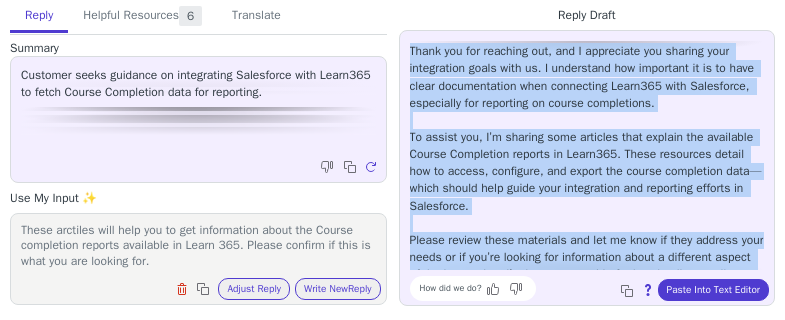 scroll, scrollTop: 62, scrollLeft: 0, axis: vertical 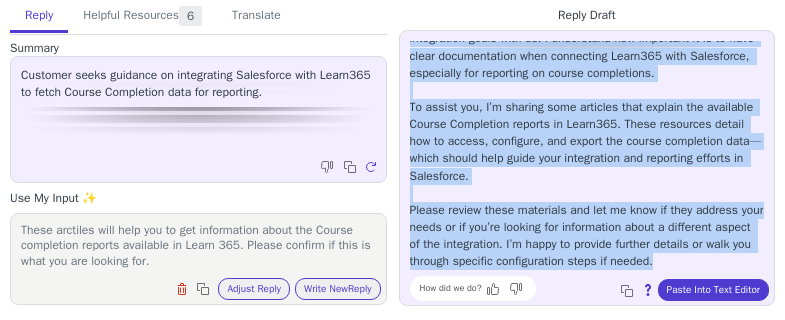 drag, startPoint x: 411, startPoint y: 82, endPoint x: 720, endPoint y: 261, distance: 357.10223 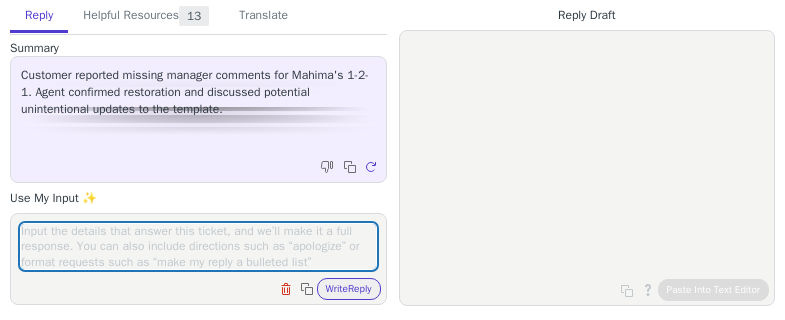 click at bounding box center (198, 246) 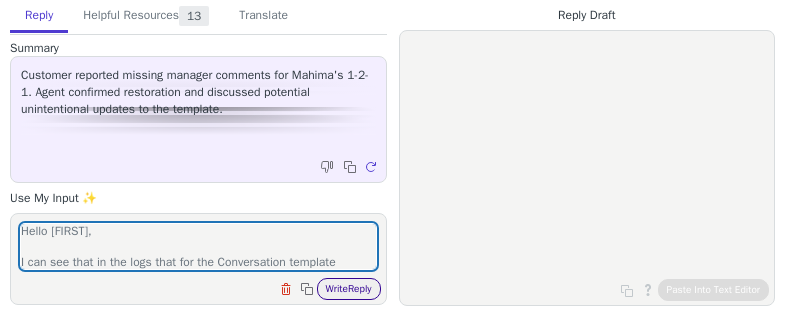 scroll, scrollTop: 140, scrollLeft: 0, axis: vertical 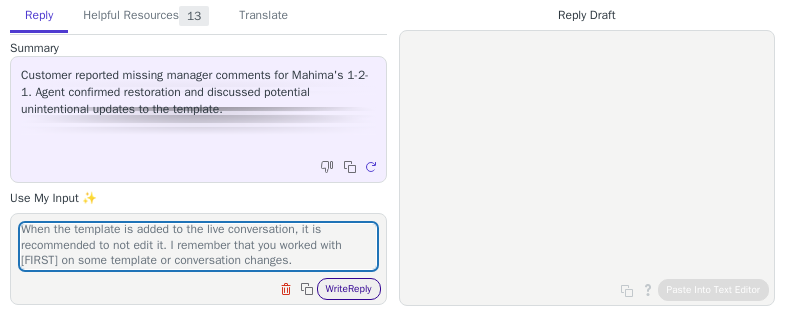 type on "Hello [FIRST],
I can see that in the logs that for the Conversation template "Quarterly Performance Review" the id of the elements differs from the current id of the elements in the conversation of support@example.com. It looks like someone did changes in the template, probably added new element or changed it when the template was live, what course issue with the manager comments. When the template is added to the live conversation, it is recommended to not edit it. I remember that you worked with [FIRST] on some template or conversation changes." 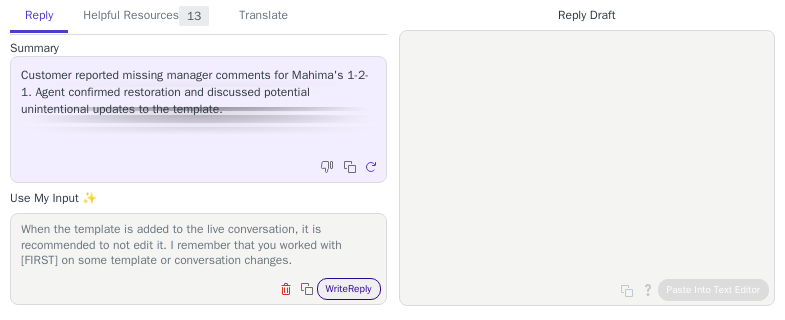 click on "Write  Reply" at bounding box center (349, 289) 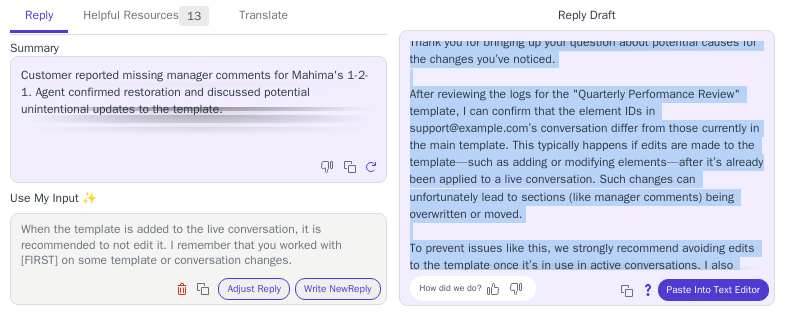 scroll, scrollTop: 233, scrollLeft: 0, axis: vertical 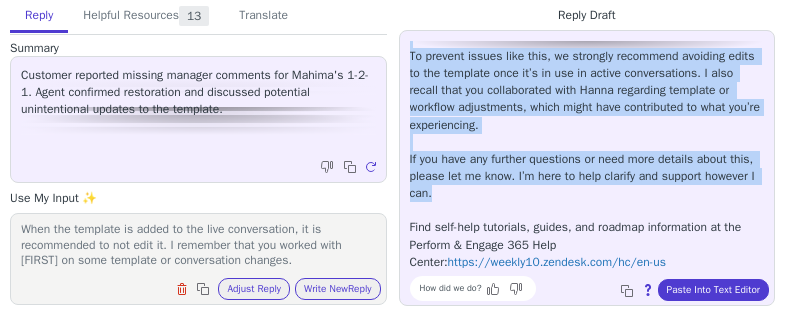 drag, startPoint x: 407, startPoint y: 45, endPoint x: 648, endPoint y: 200, distance: 286.54144 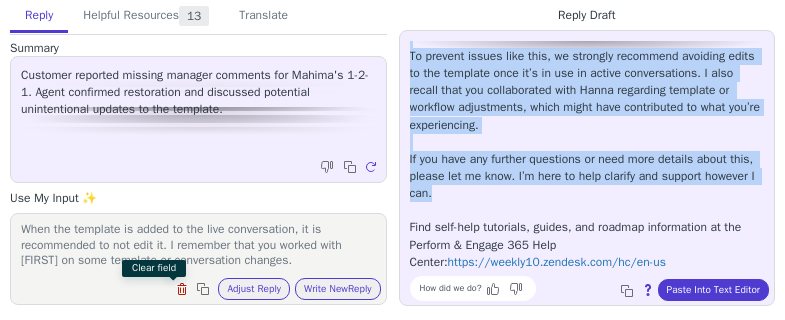 click at bounding box center (184, 291) 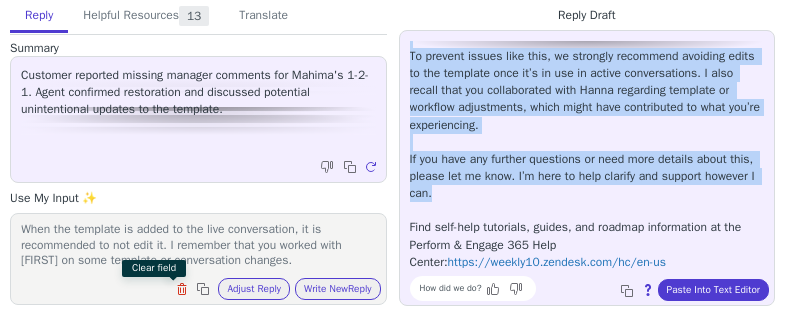 scroll, scrollTop: 1, scrollLeft: 0, axis: vertical 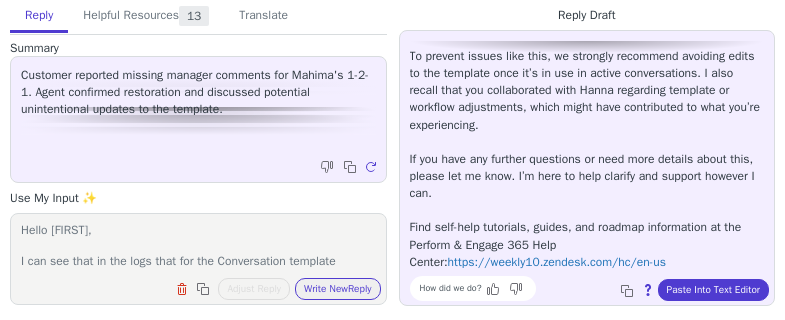 click on "Hello [FIRST],
I can see that in the logs that for the Conversation template "Quarterly Performance Review" the id of the elements differs from the current id of the elements in the conversation of support@example.com. It looks like someone did changes in the template, probably added new element or changed it when the template was live, what course issue with the manager comments. When the template is added to the live conversation, it is recommended to not edit it. I remember that you worked with [FIRST] on some template or conversation changes." at bounding box center (198, 246) 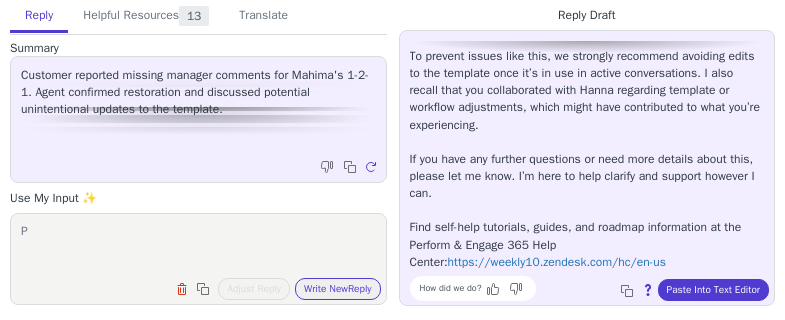 scroll, scrollTop: 0, scrollLeft: 0, axis: both 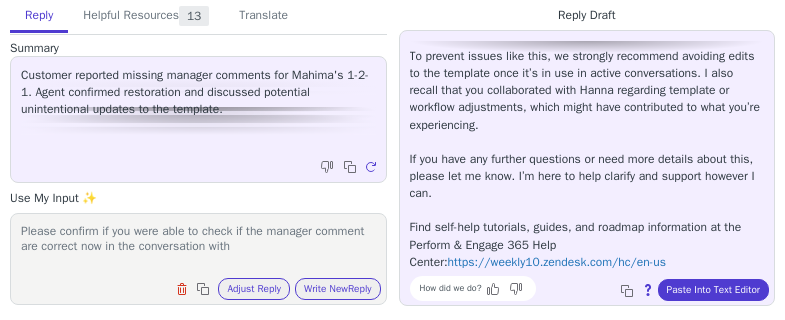 click on "Please confirm if you were able to check if the manager comment are correct now in the conversation with" at bounding box center [198, 246] 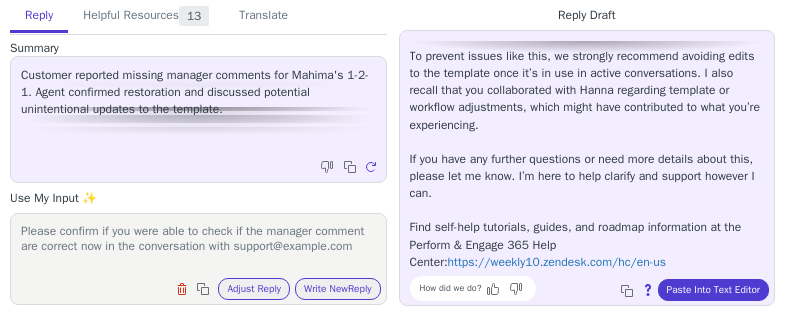 scroll, scrollTop: 1, scrollLeft: 0, axis: vertical 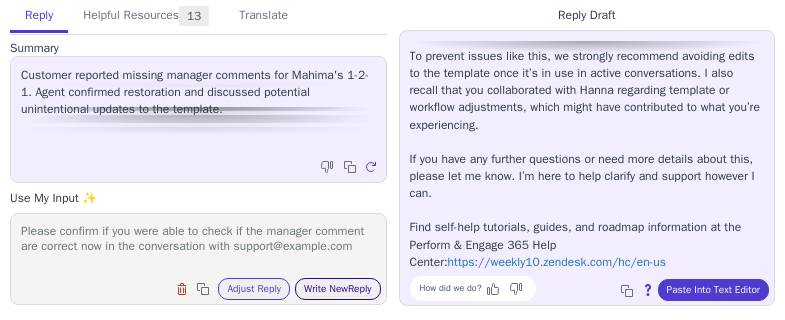 type on "Please confirm if you were able to check if the manager comment are correct now in the conversation with support@example.com" 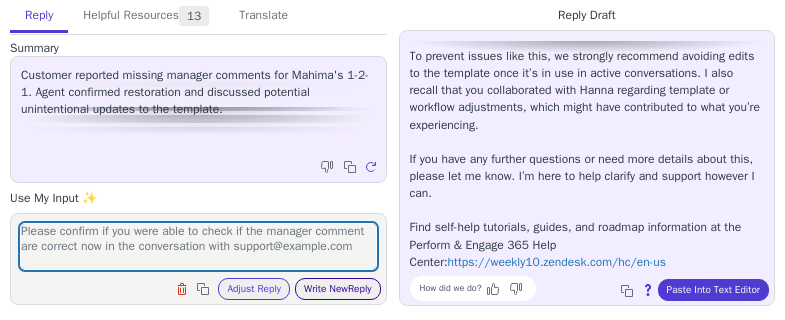 click on "Write New  Reply" at bounding box center (338, 289) 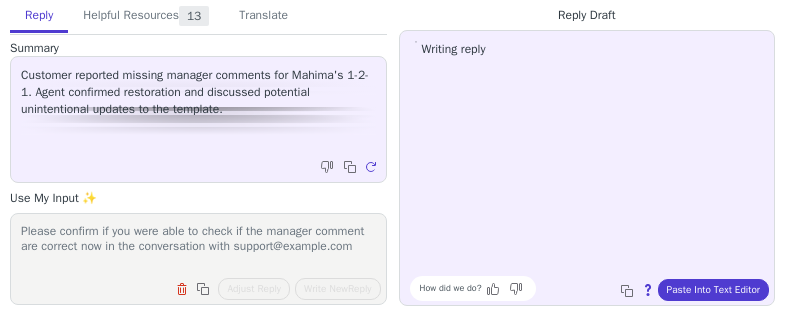 scroll, scrollTop: 0, scrollLeft: 0, axis: both 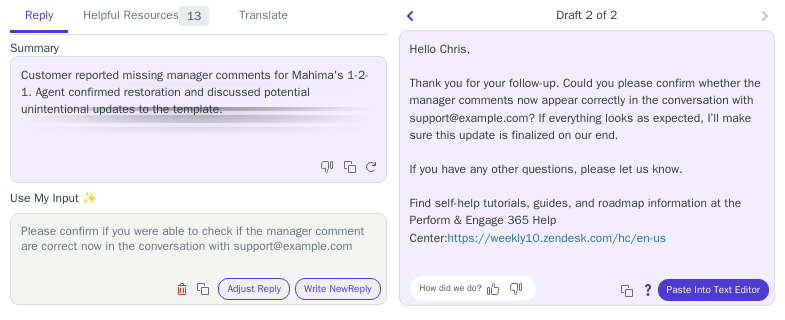 drag, startPoint x: 574, startPoint y: 82, endPoint x: 680, endPoint y: 142, distance: 121.80312 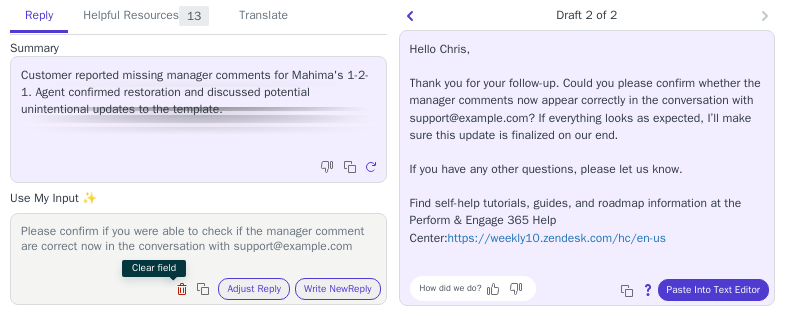 click at bounding box center (182, 289) 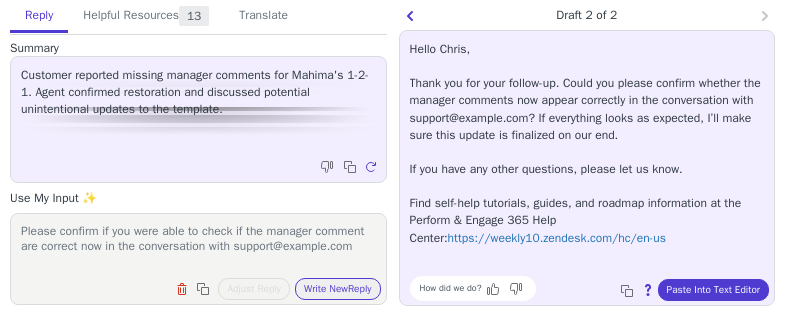 click on "Please confirm if you were able to check if the manager comment are correct now in the conversation with support@example.com" at bounding box center (198, 246) 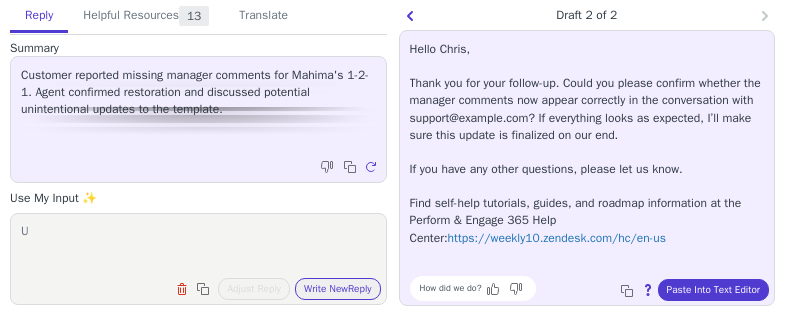 scroll, scrollTop: 0, scrollLeft: 0, axis: both 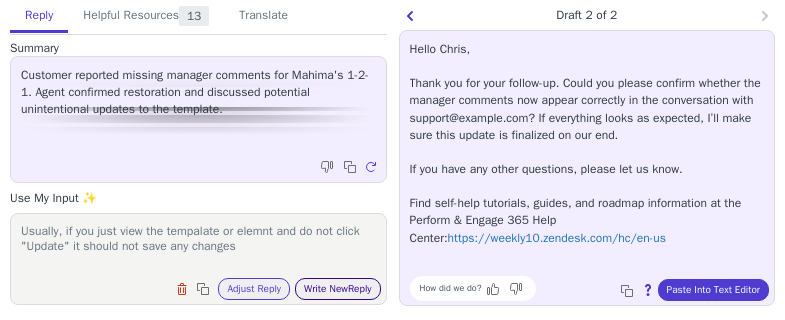 type on "Usually, if you just view the tempalate or elemnt and do not click "Update" it should not save any changes" 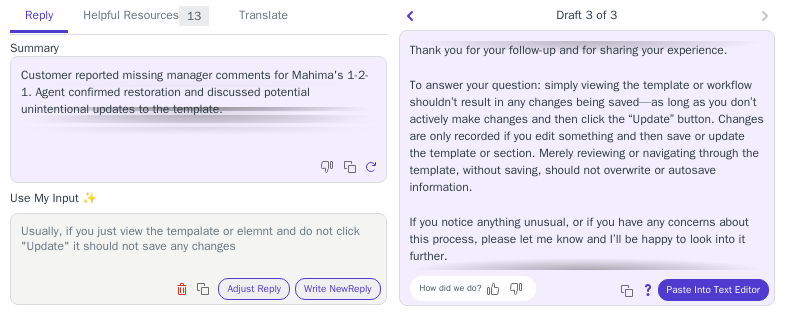scroll, scrollTop: 0, scrollLeft: 0, axis: both 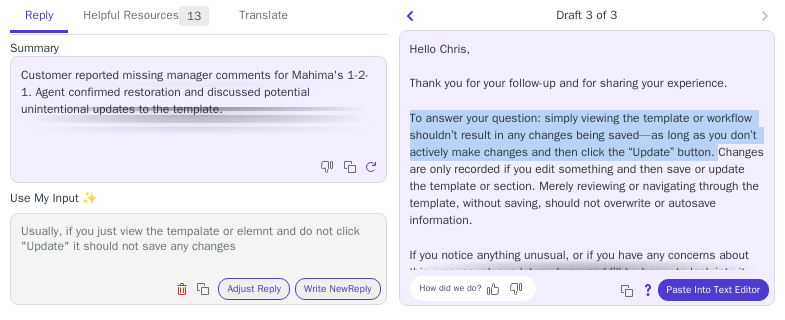 drag, startPoint x: 406, startPoint y: 121, endPoint x: 451, endPoint y: 174, distance: 69.52697 